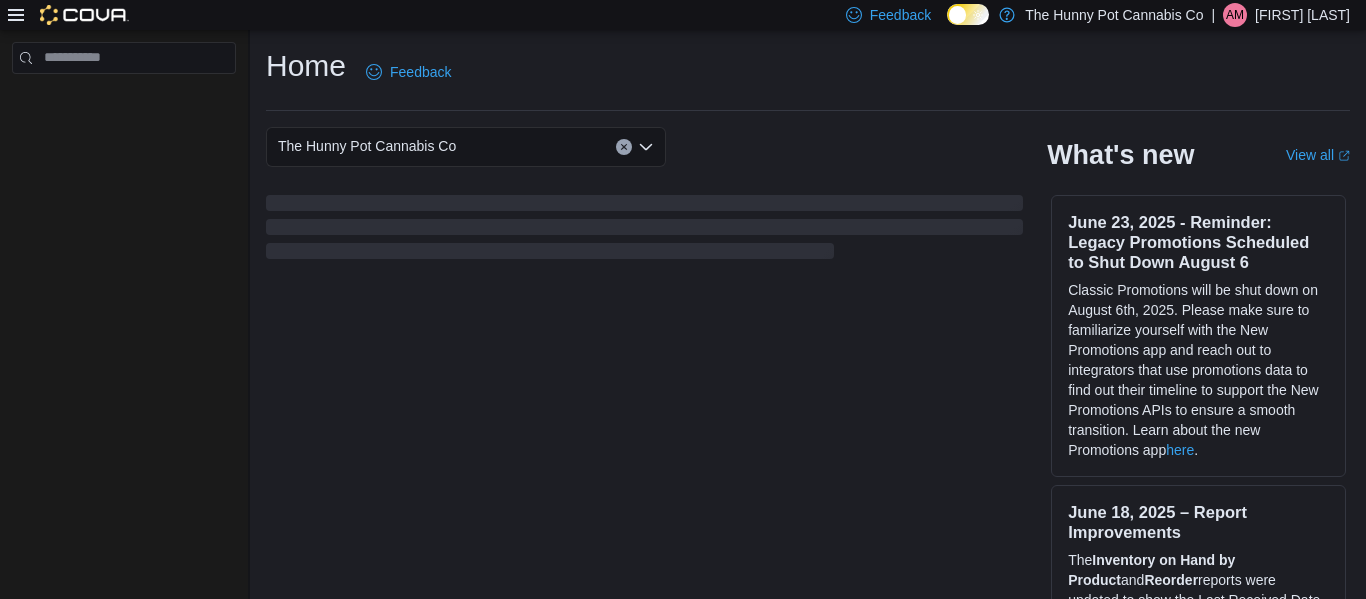 scroll, scrollTop: 0, scrollLeft: 0, axis: both 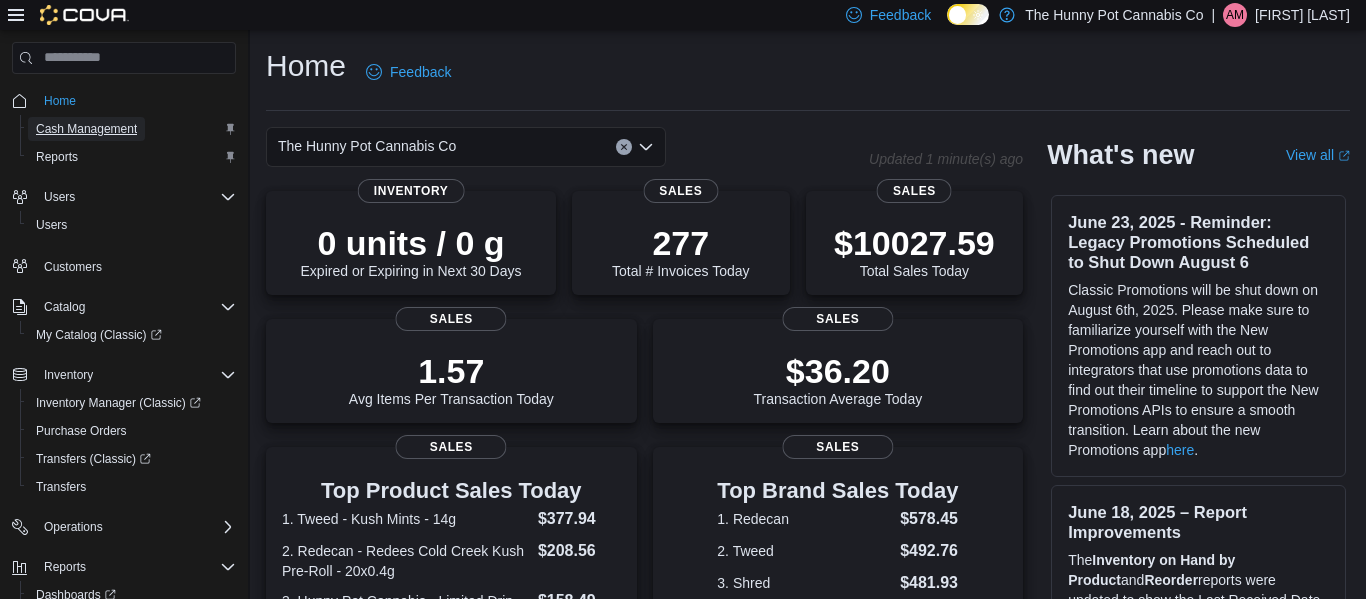 click on "Cash Management" at bounding box center (86, 129) 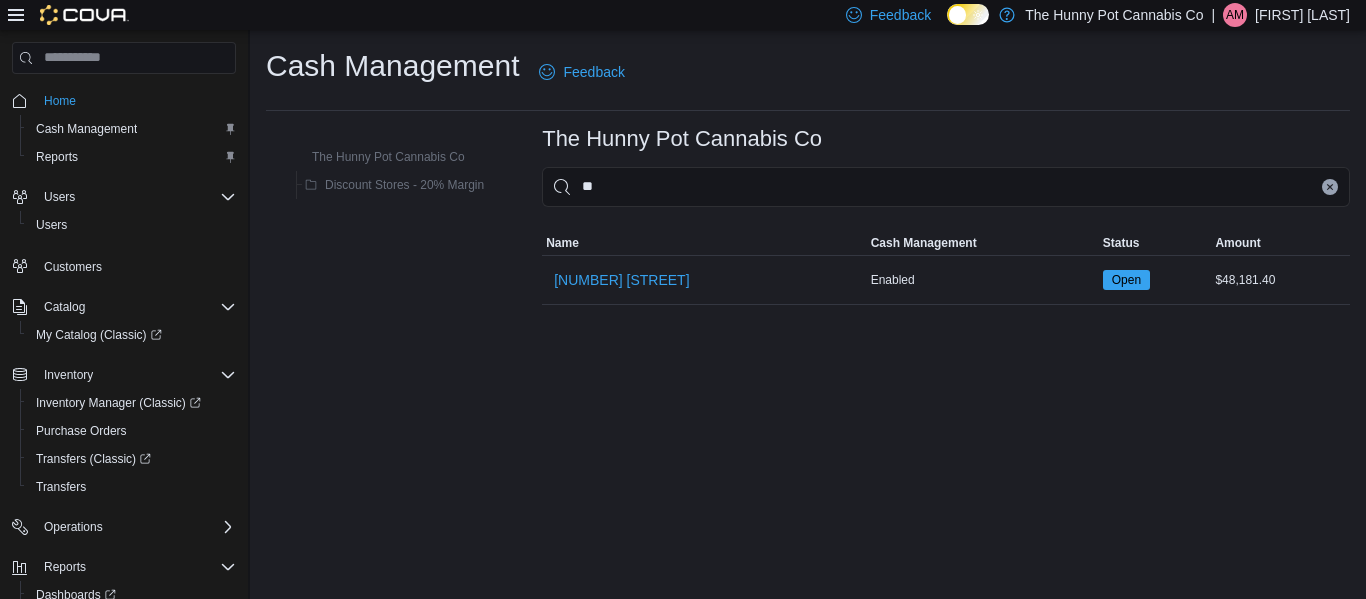 type on "***" 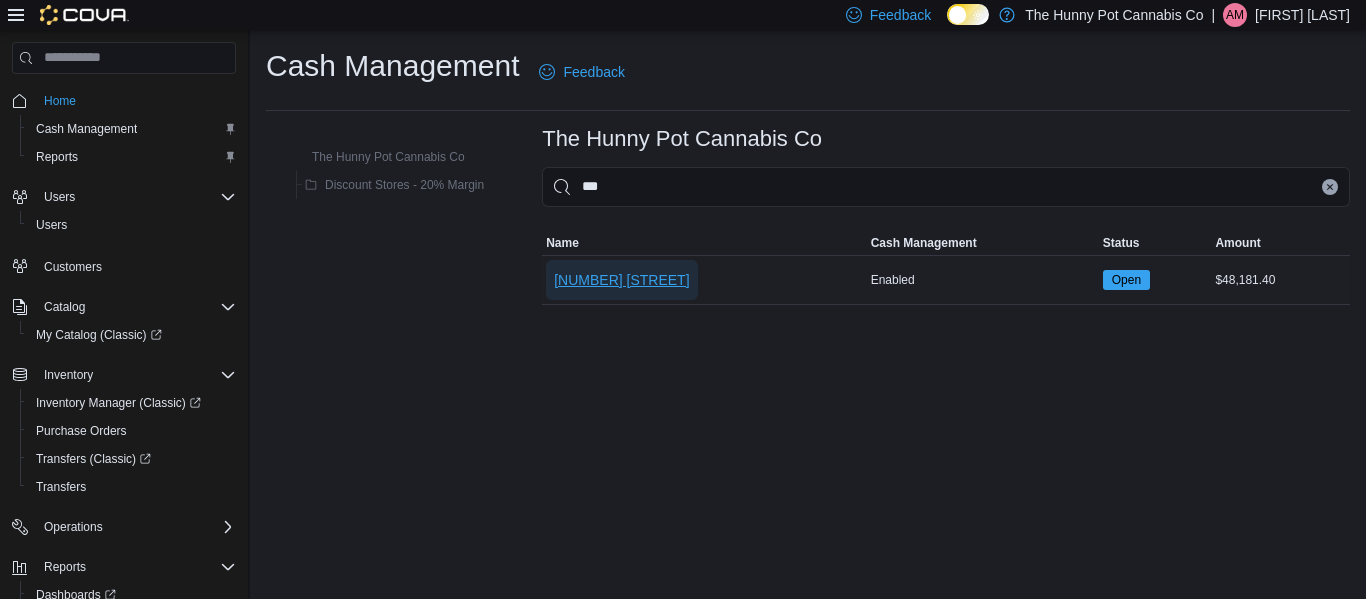 click on "[NUMBER] [STREET]" at bounding box center [621, 280] 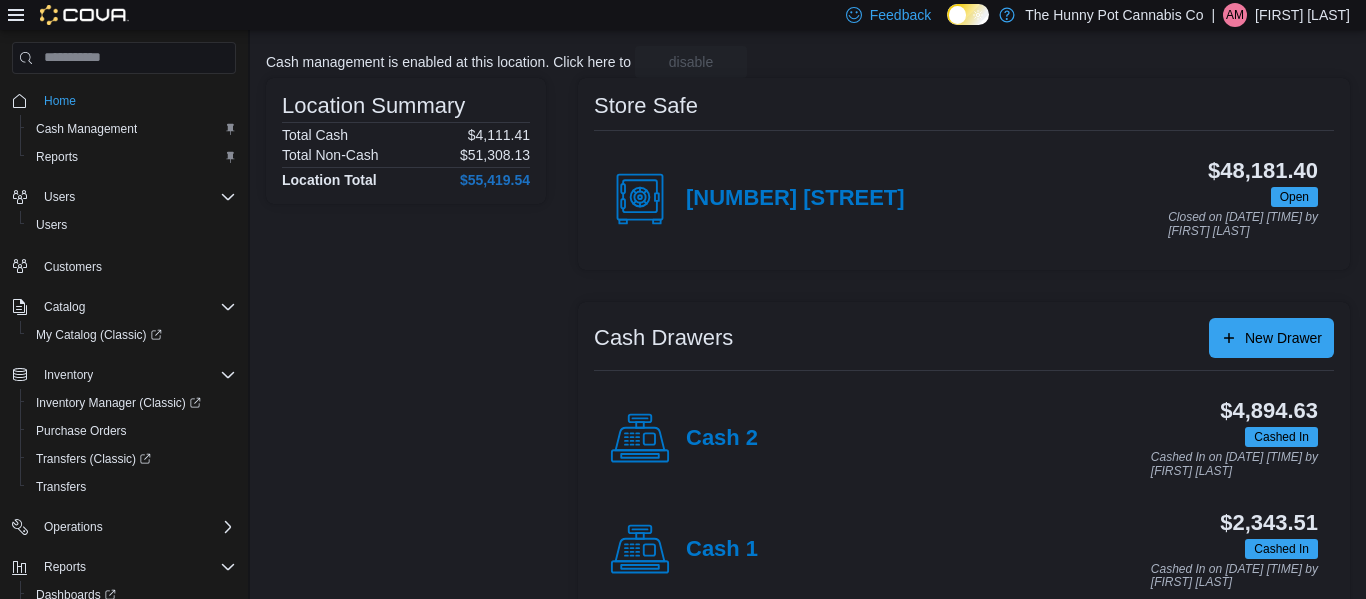 scroll, scrollTop: 119, scrollLeft: 0, axis: vertical 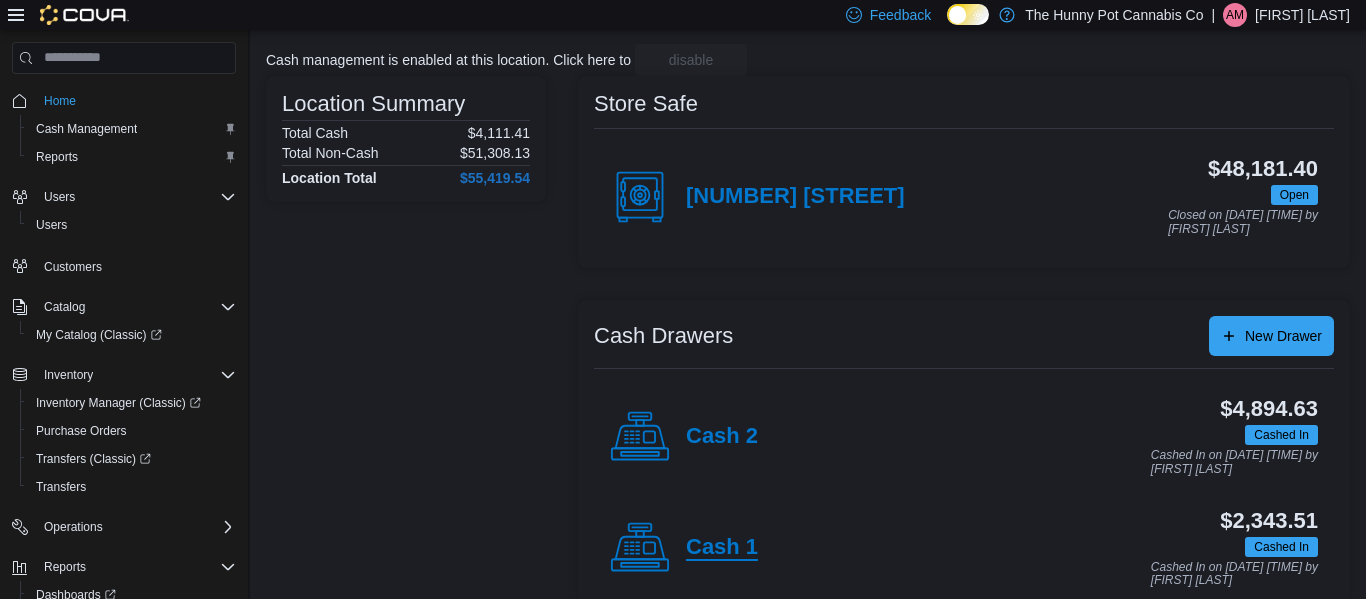 click on "Cash 1" at bounding box center (722, 548) 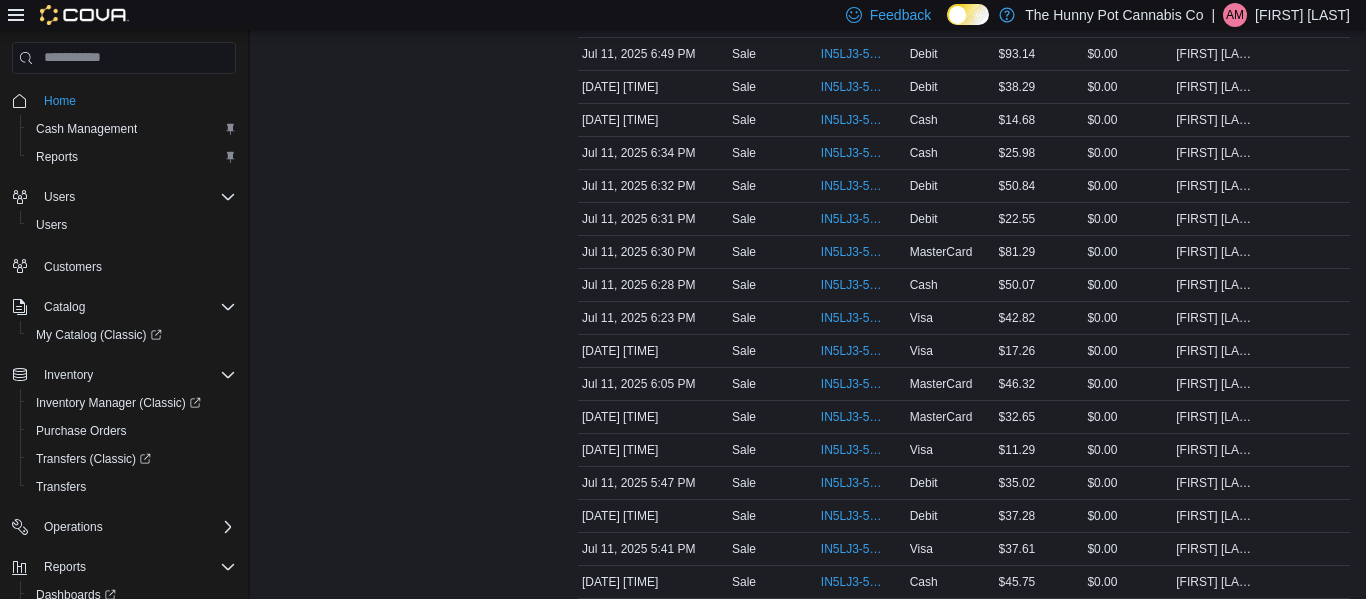 scroll, scrollTop: 975, scrollLeft: 0, axis: vertical 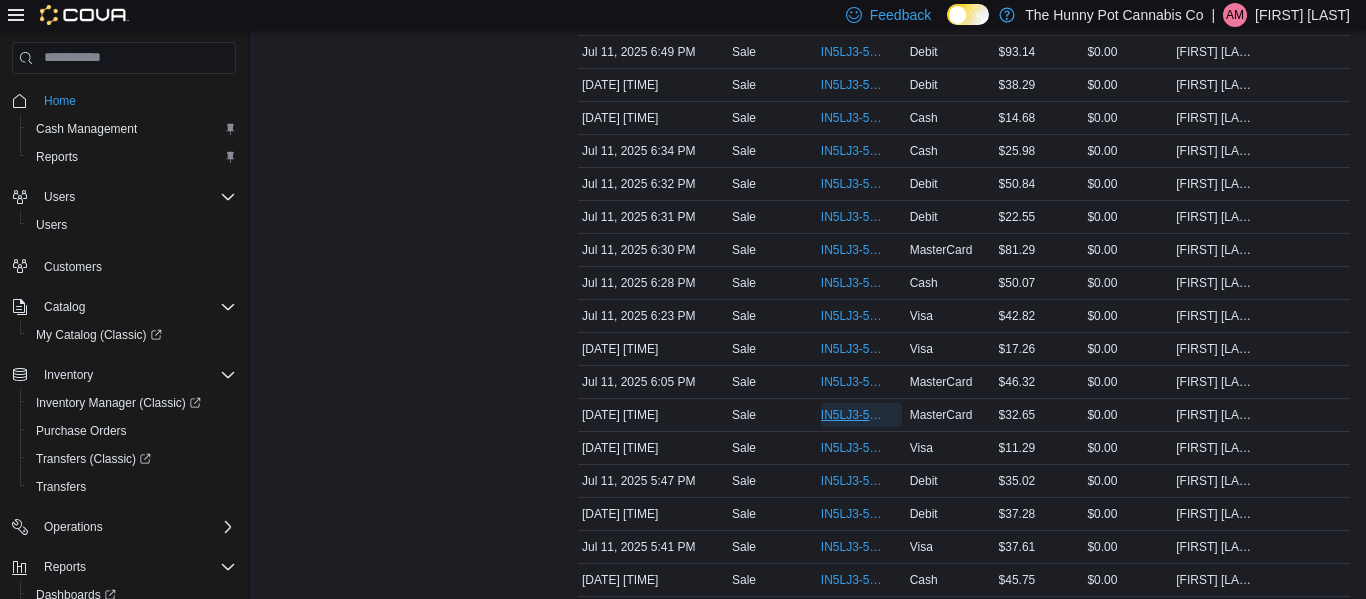 click on "IN5LJ3-5561430" at bounding box center (851, 415) 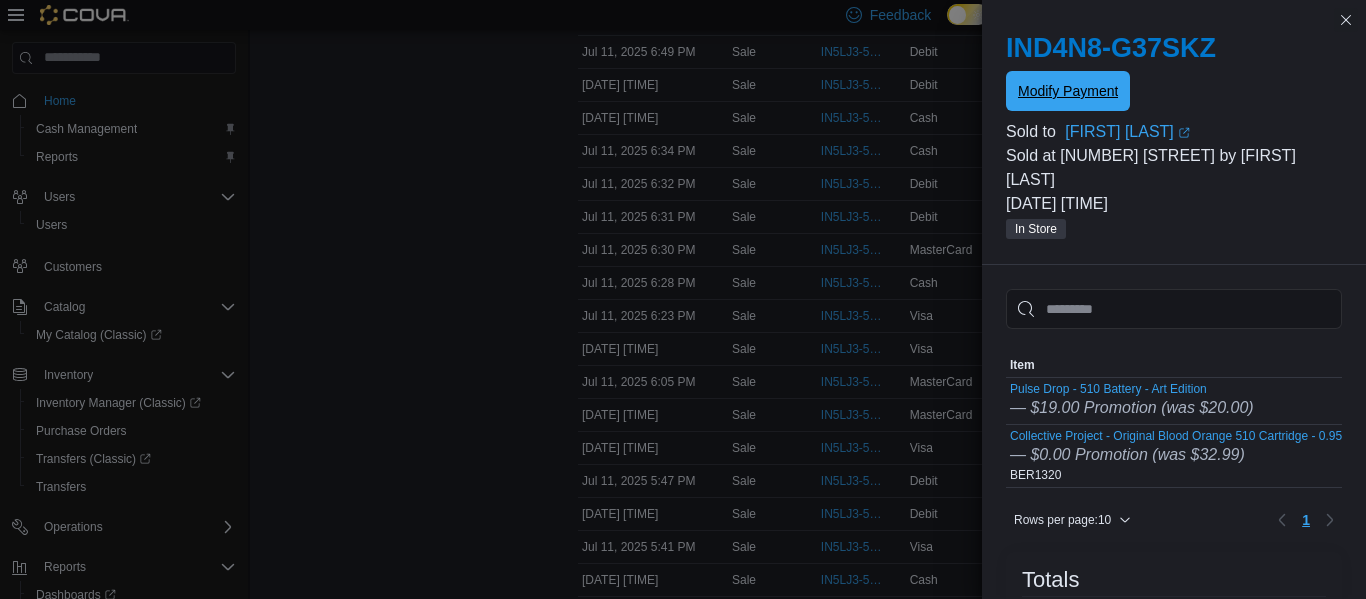 click on "Modify Payment" at bounding box center [1068, 91] 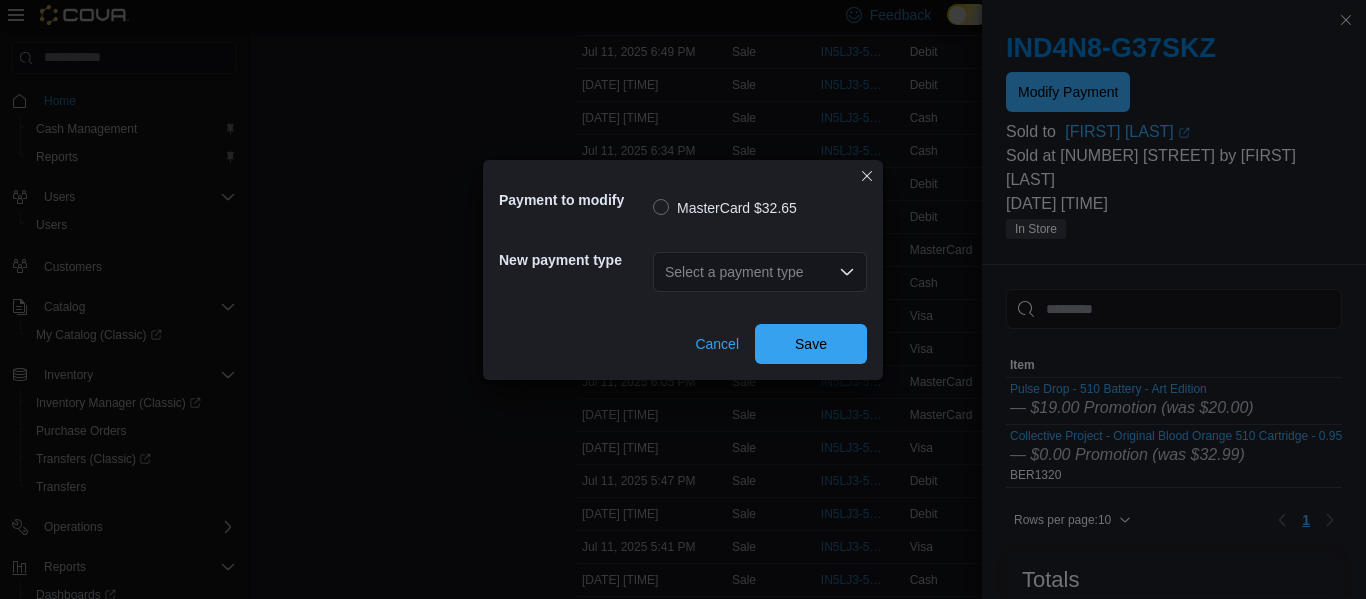 click on "Select a payment type" at bounding box center (760, 272) 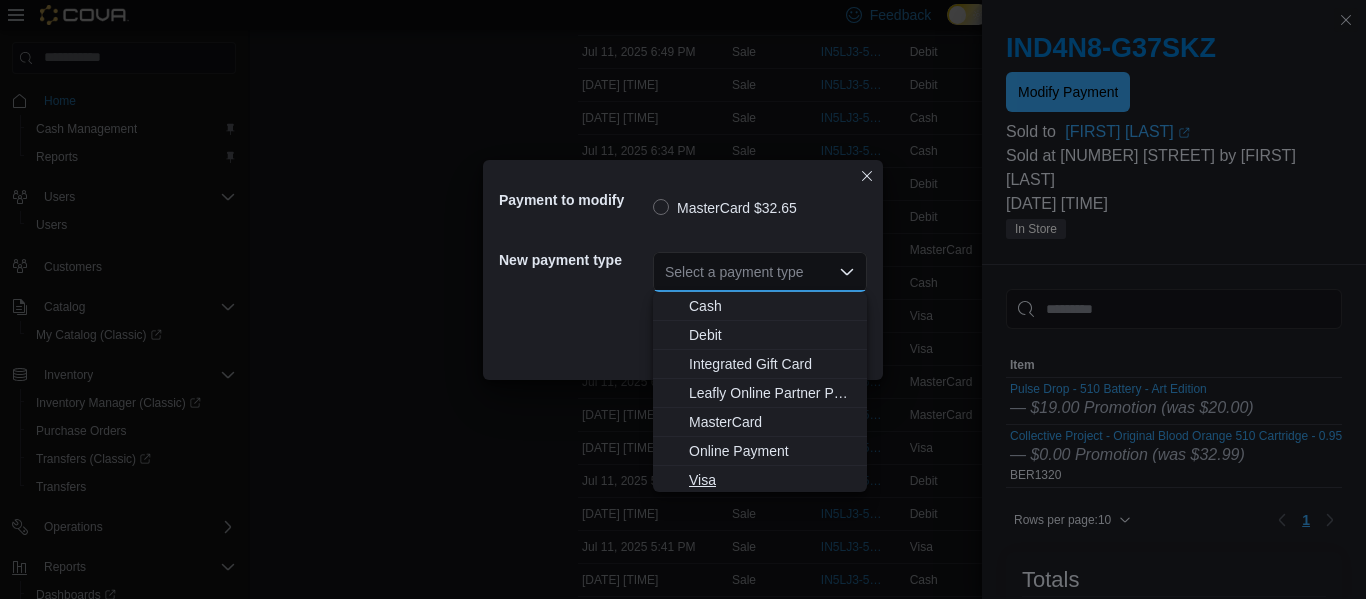 click on "Visa" at bounding box center [772, 480] 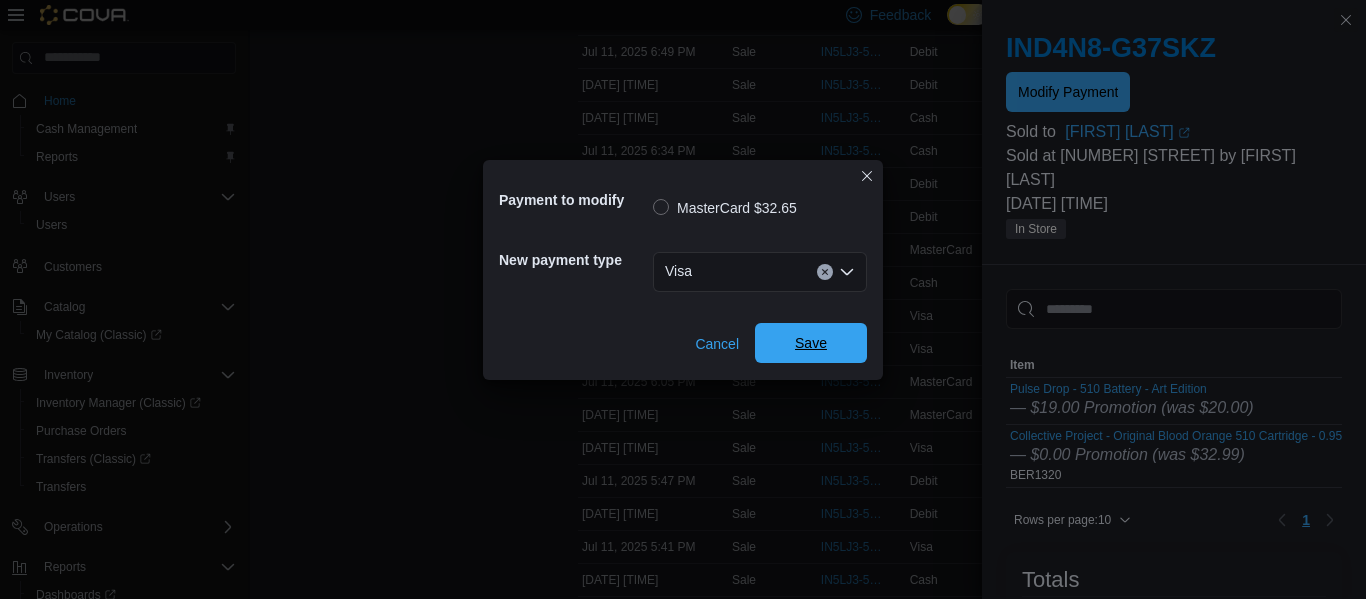 click on "Save" at bounding box center [811, 343] 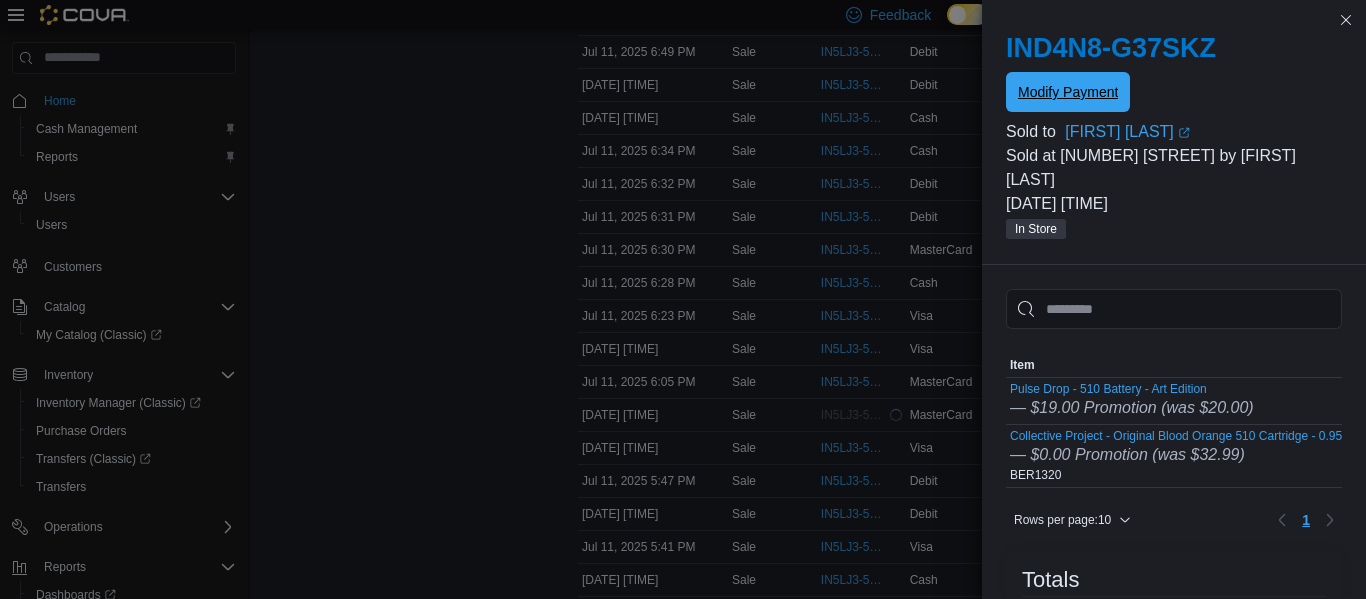 scroll, scrollTop: 0, scrollLeft: 0, axis: both 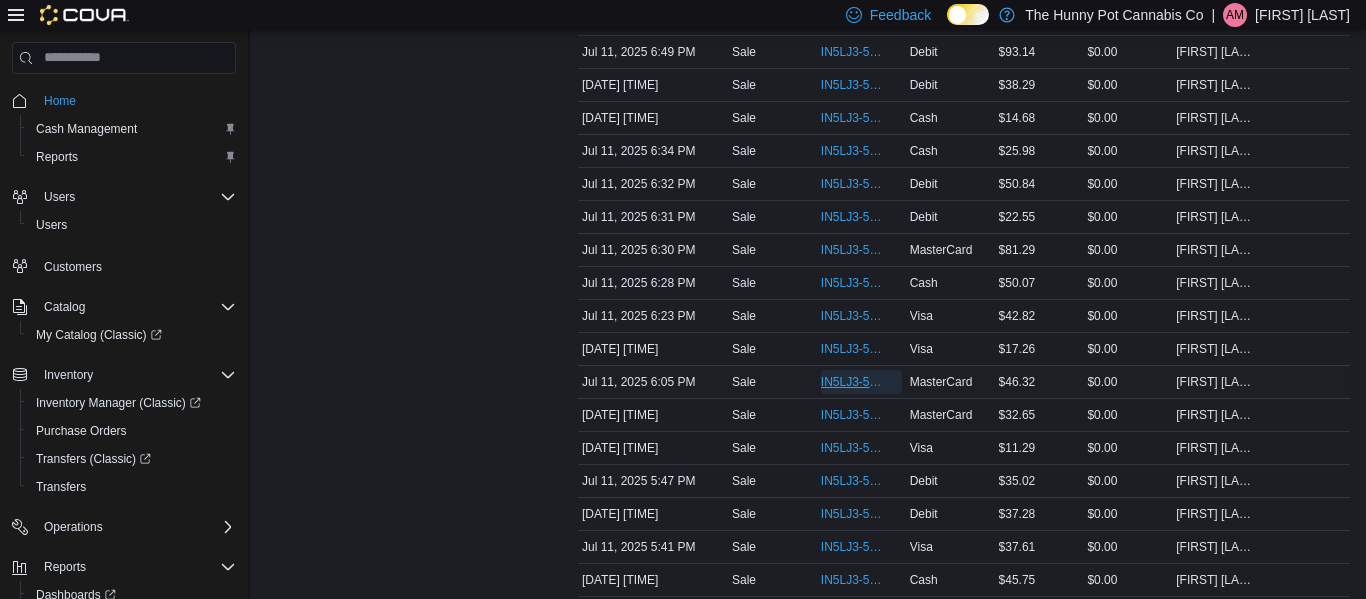 click on "IN5LJ3-5561455" at bounding box center (851, 382) 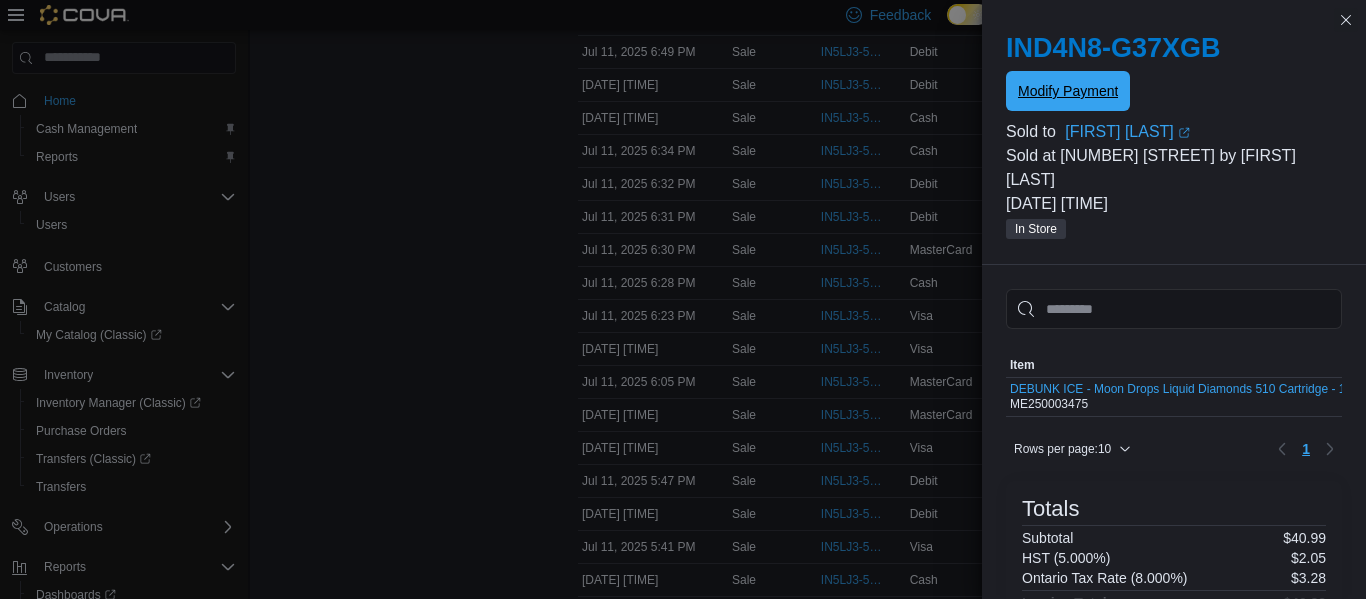 click on "Modify Payment" at bounding box center (1068, 91) 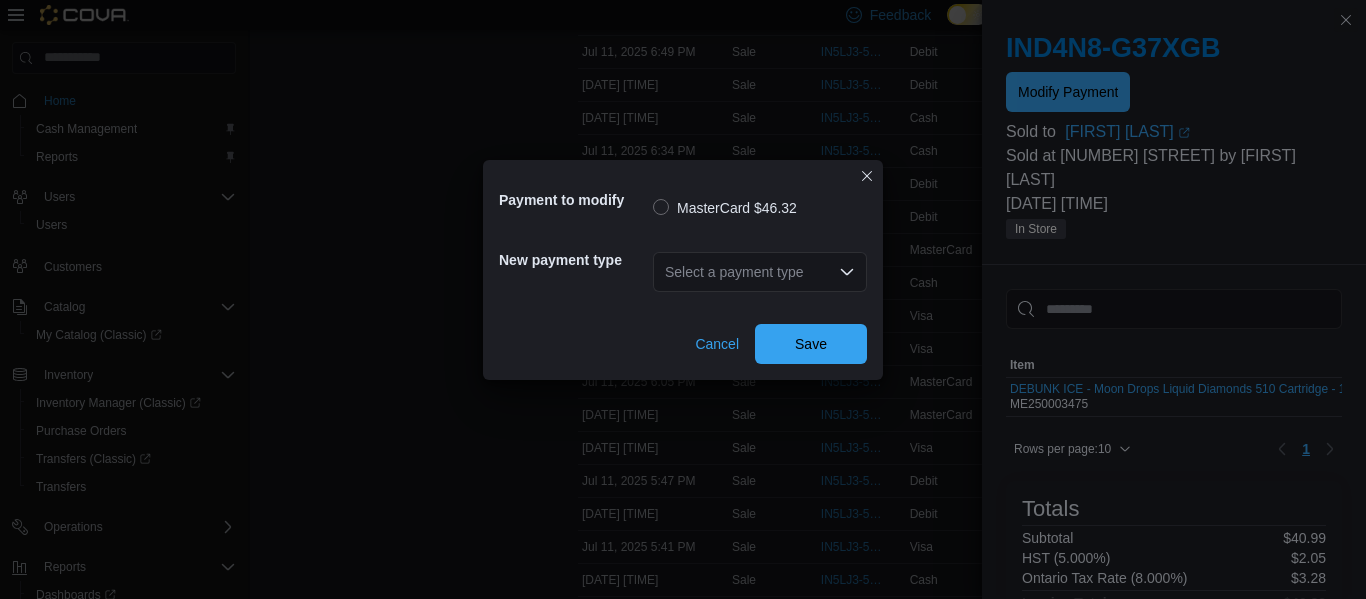 click on "Select a payment type" at bounding box center (760, 272) 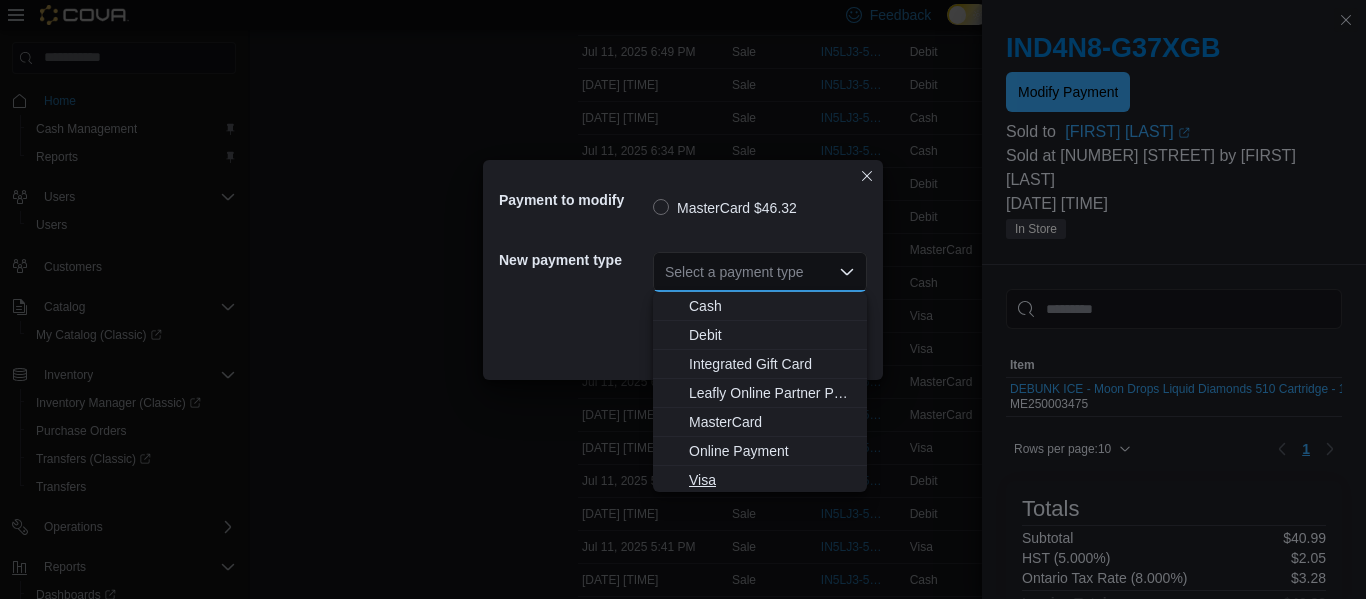 click on "Visa" at bounding box center (772, 480) 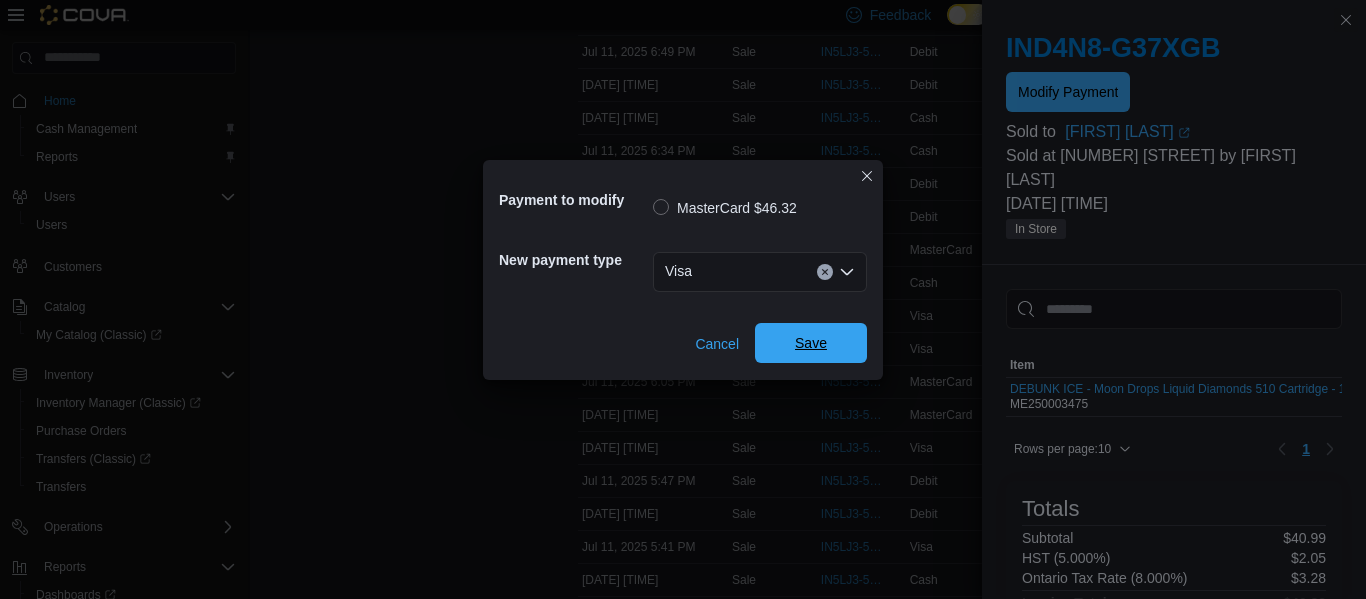 click on "Save" at bounding box center [811, 343] 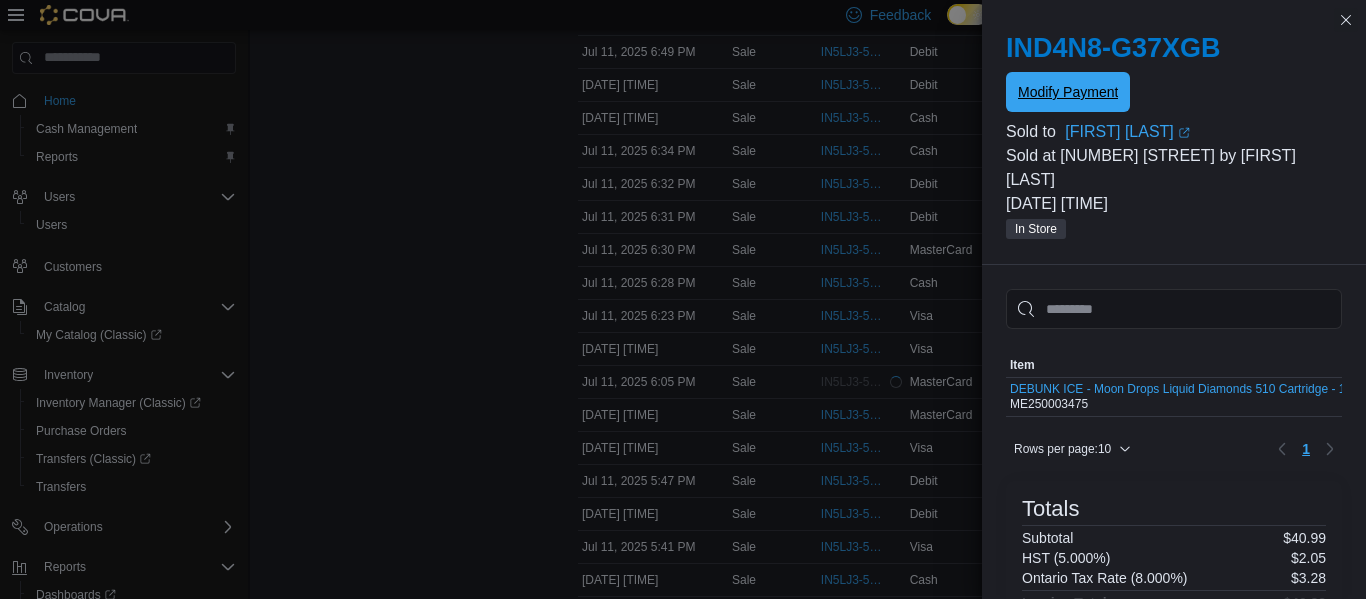 scroll, scrollTop: 0, scrollLeft: 0, axis: both 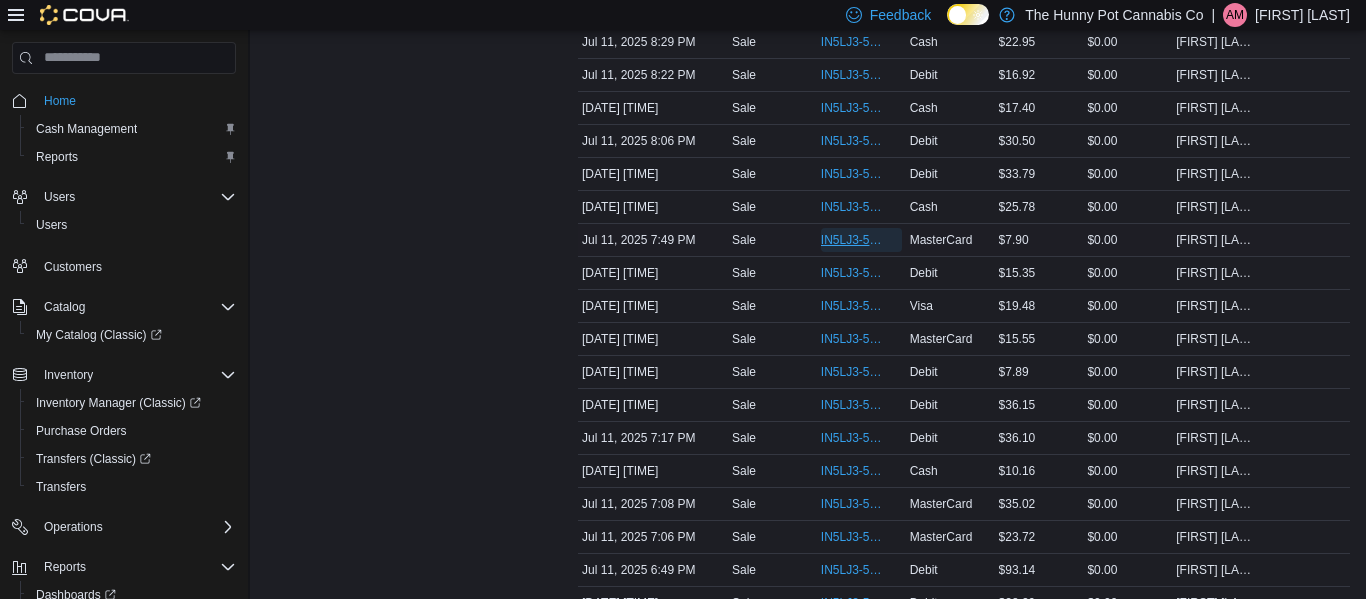 click on "IN5LJ3-5562649" at bounding box center [851, 240] 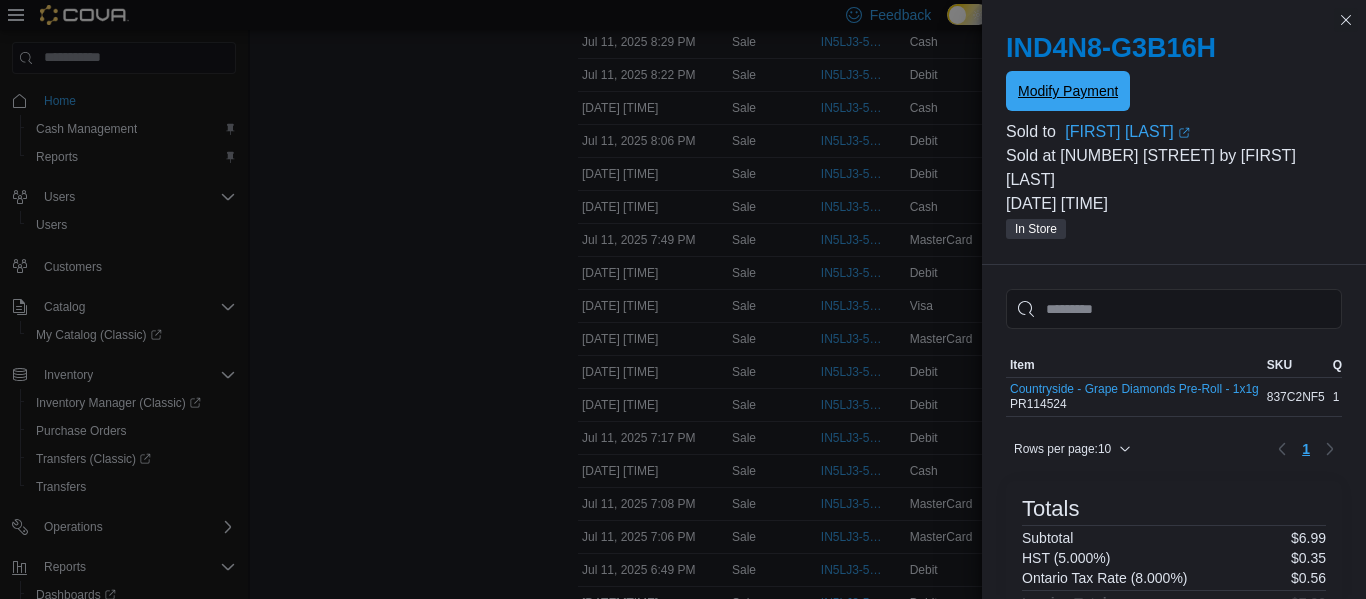 click on "Modify Payment" at bounding box center (1068, 91) 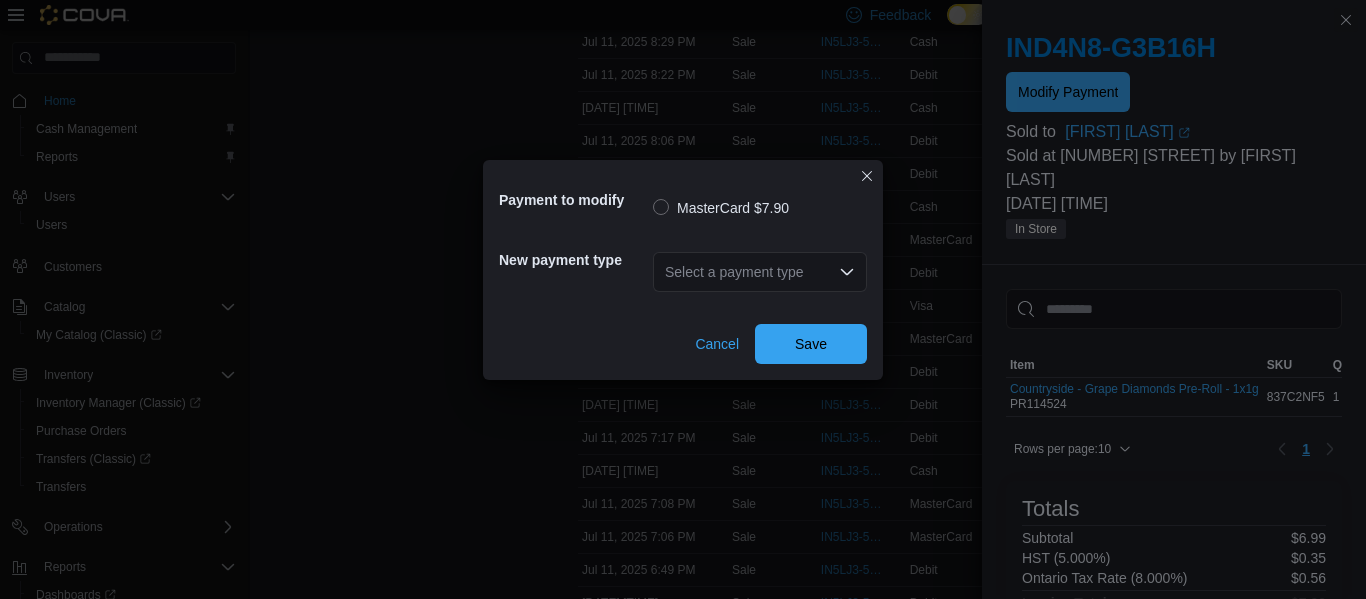 click on "Select a payment type" at bounding box center [760, 272] 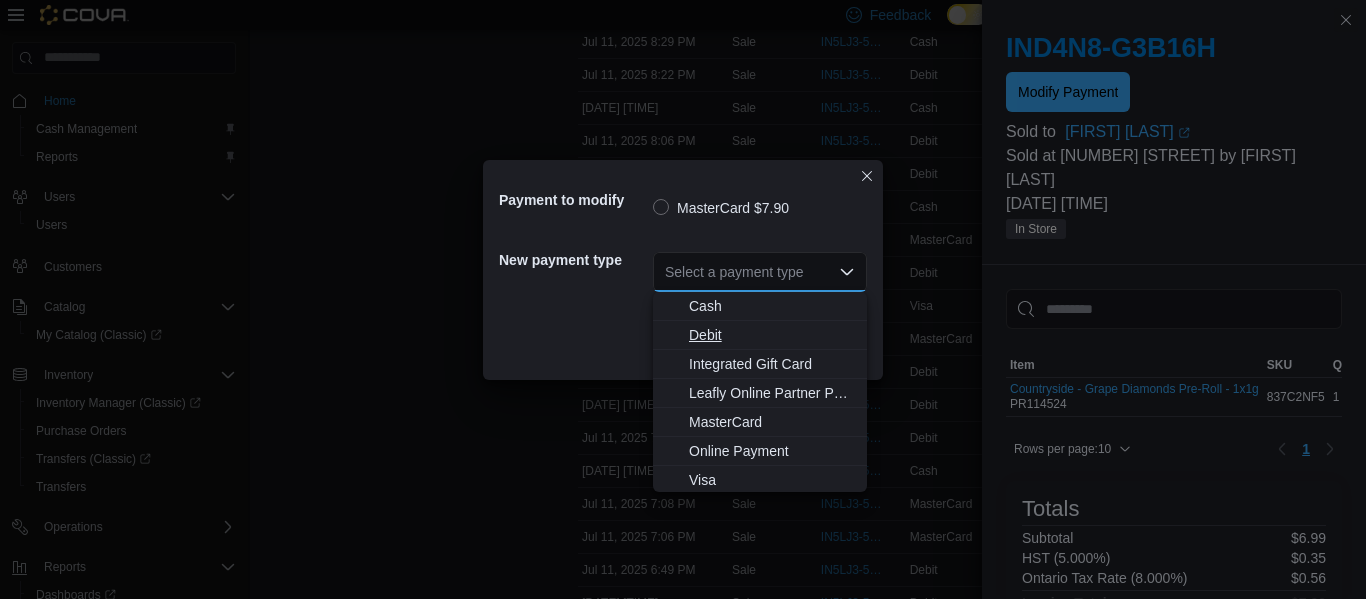 click on "Debit" at bounding box center (772, 335) 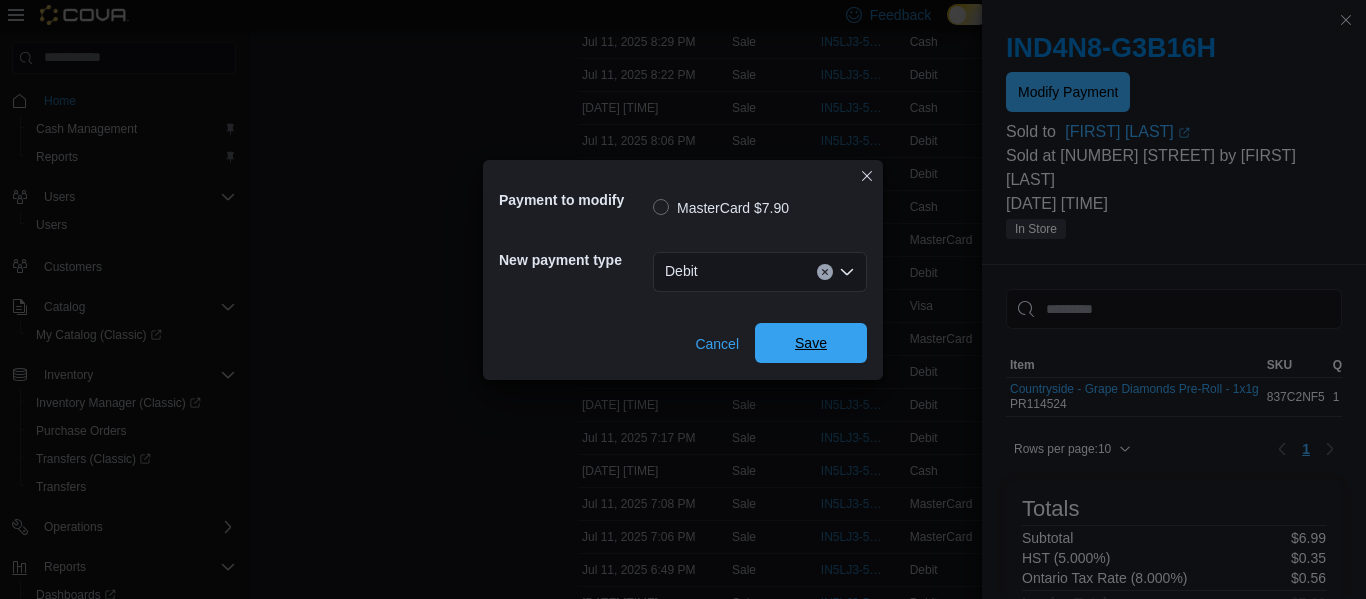 click on "Save" at bounding box center (811, 343) 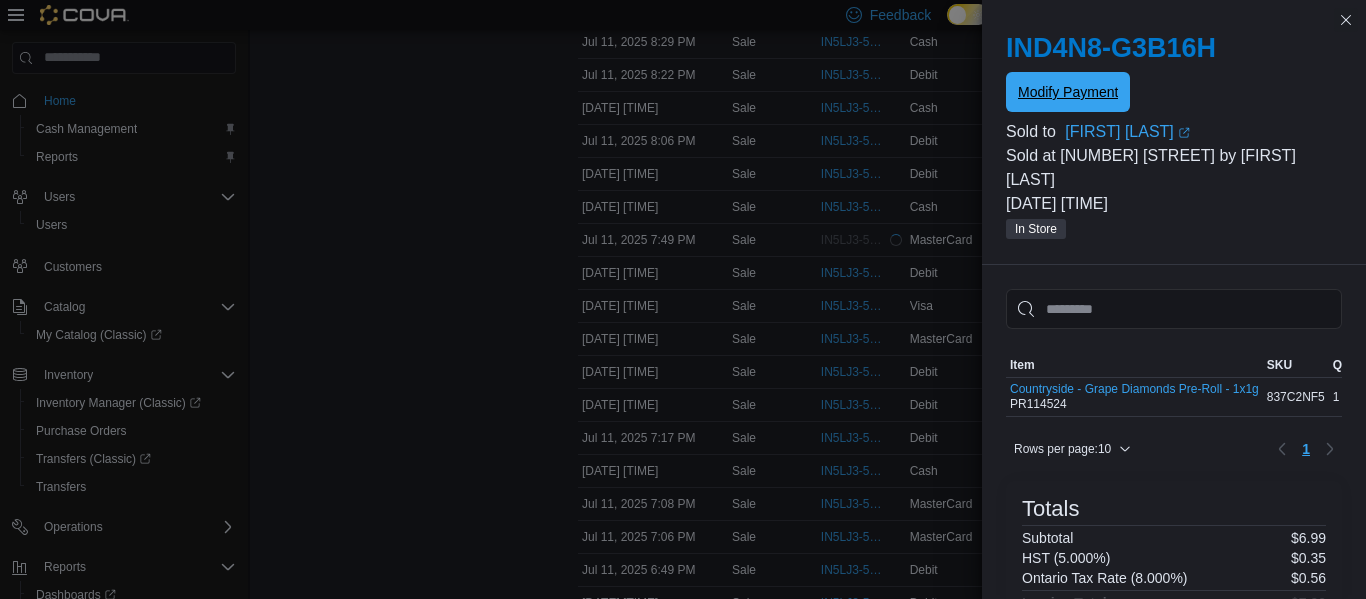 scroll, scrollTop: 0, scrollLeft: 0, axis: both 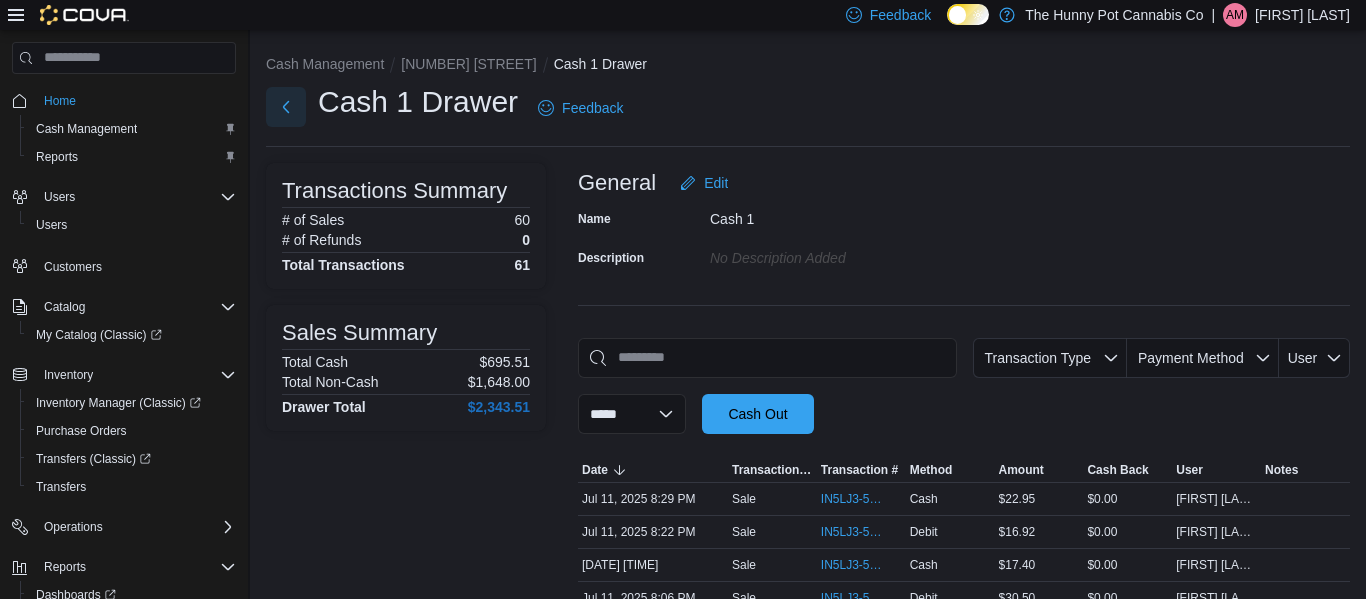 click at bounding box center [286, 107] 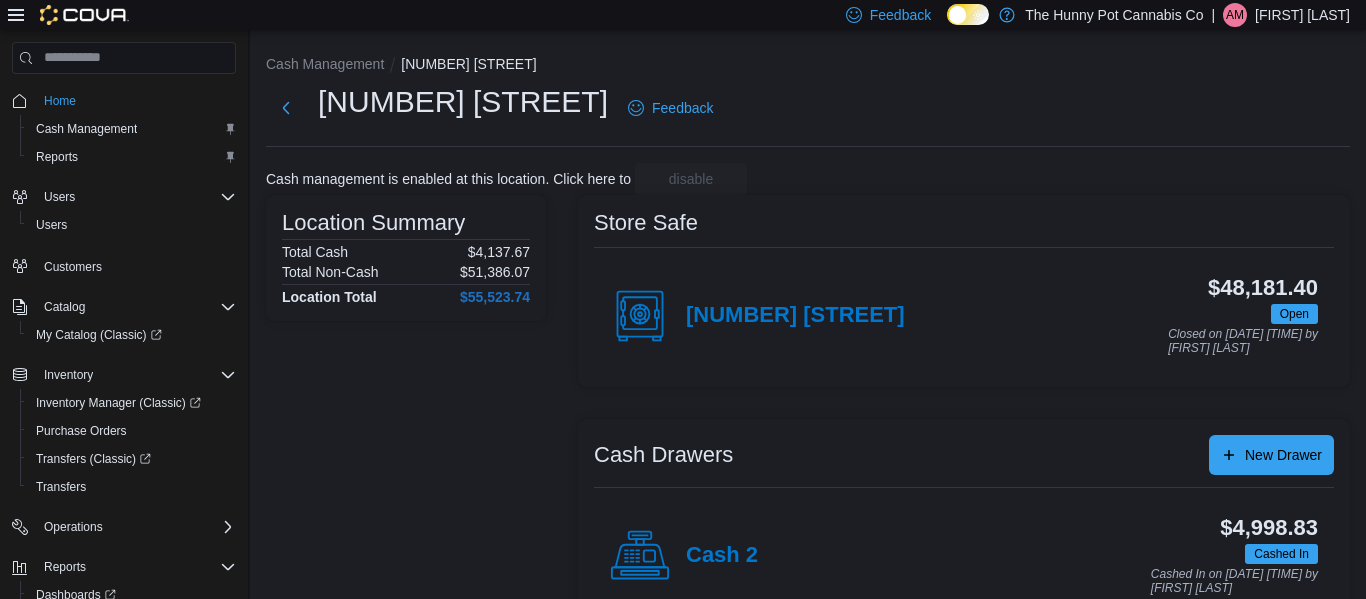 scroll, scrollTop: 268, scrollLeft: 0, axis: vertical 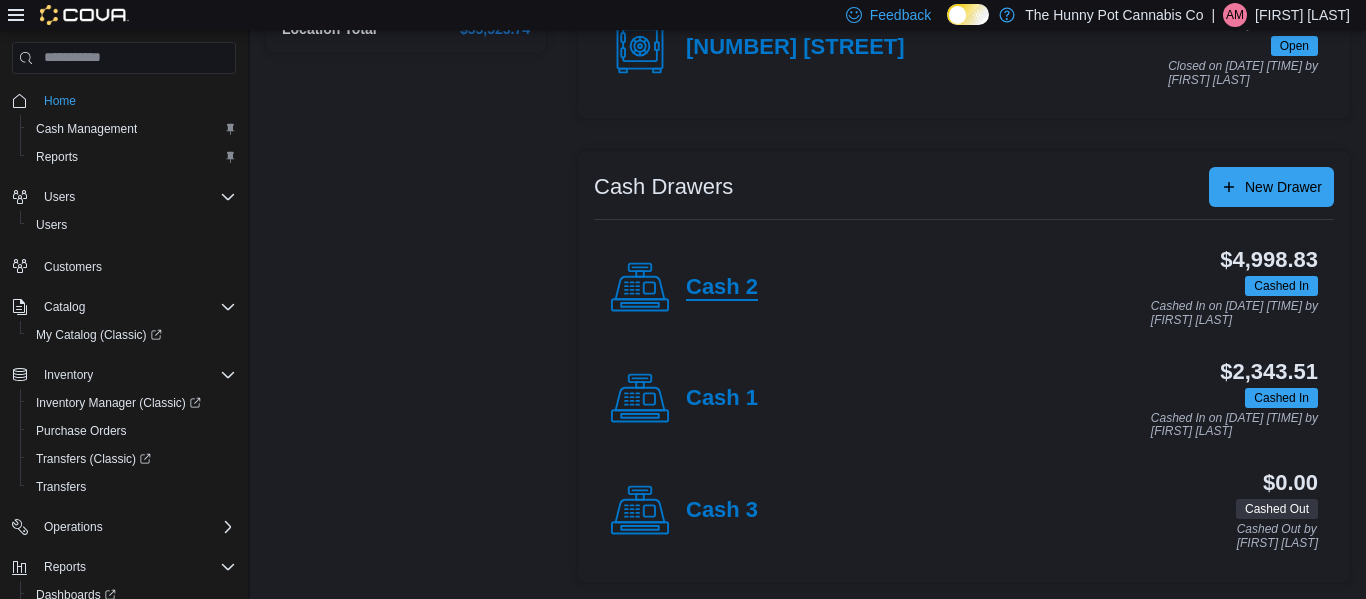 click on "Cash 2" at bounding box center [722, 288] 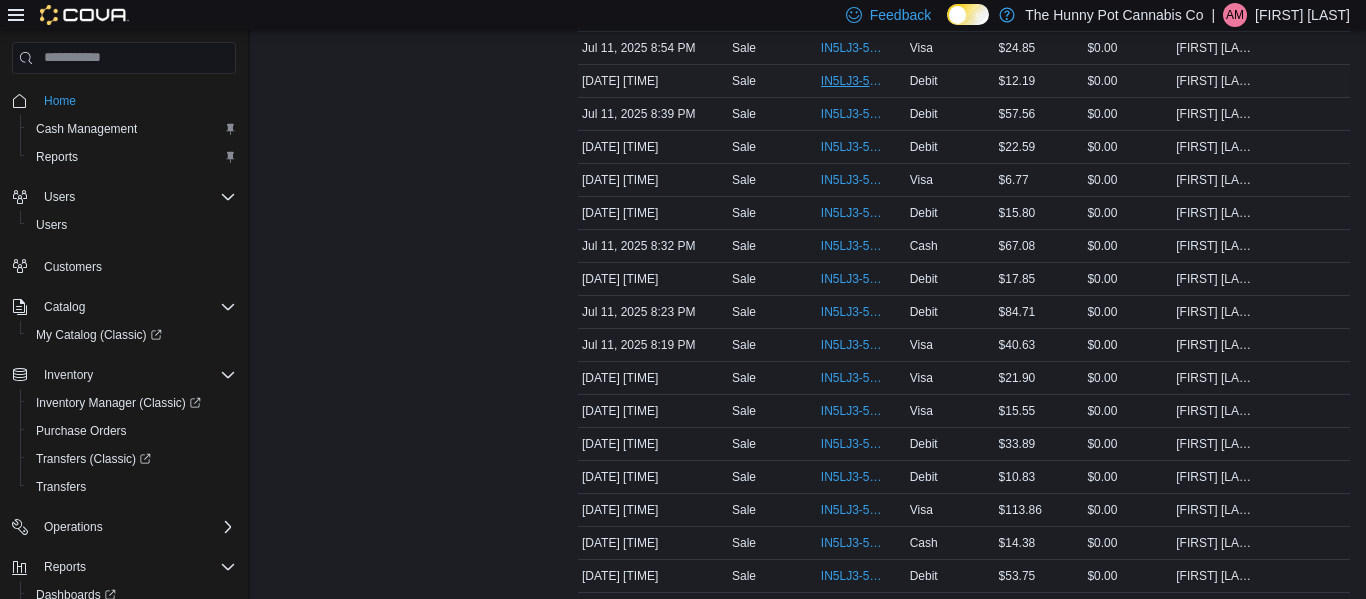 scroll, scrollTop: 555, scrollLeft: 0, axis: vertical 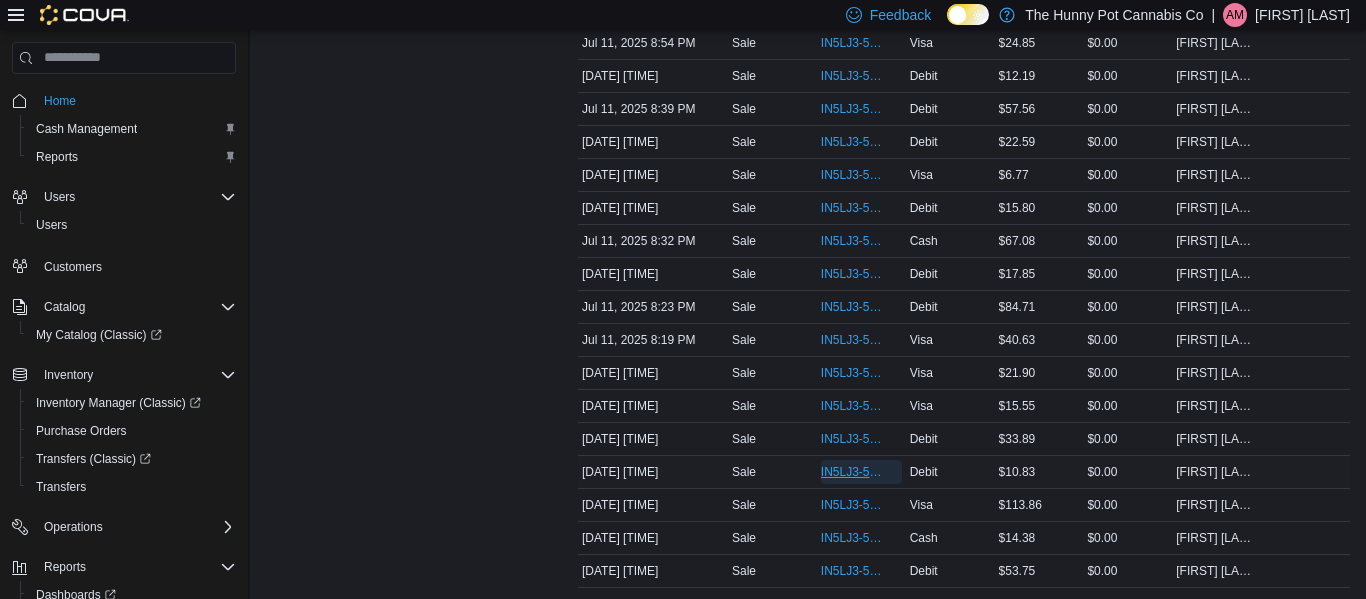 click on "IN5LJ3-5562730" at bounding box center (851, 472) 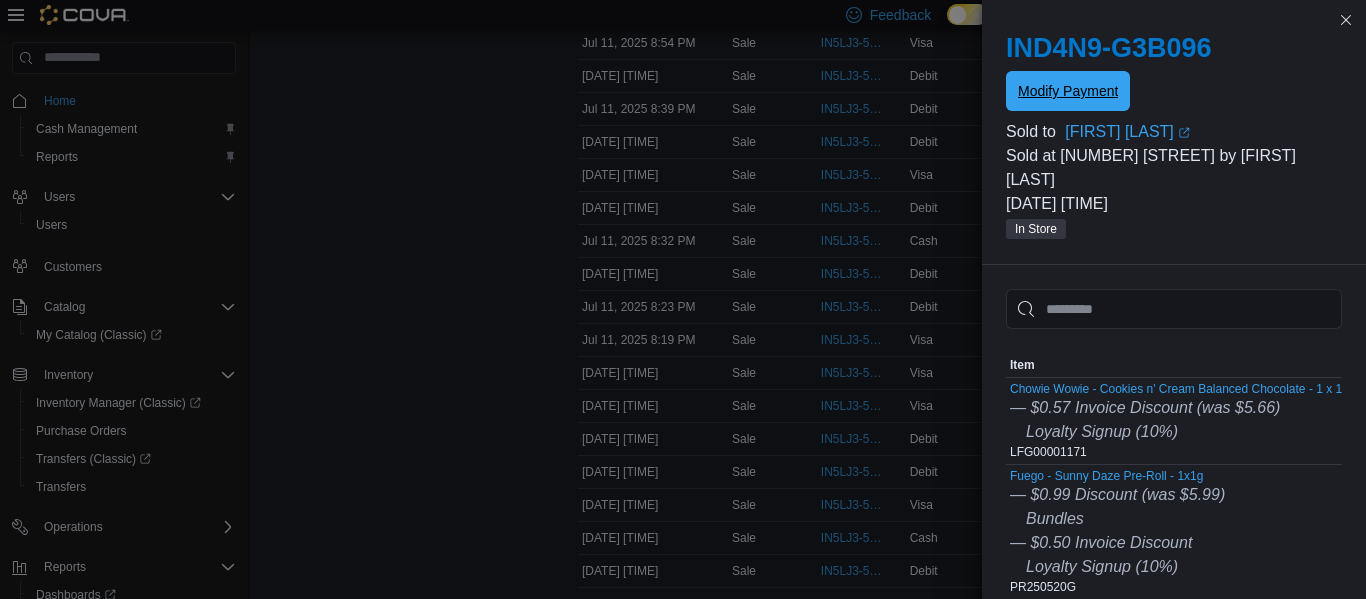 click on "Modify Payment" at bounding box center (1068, 91) 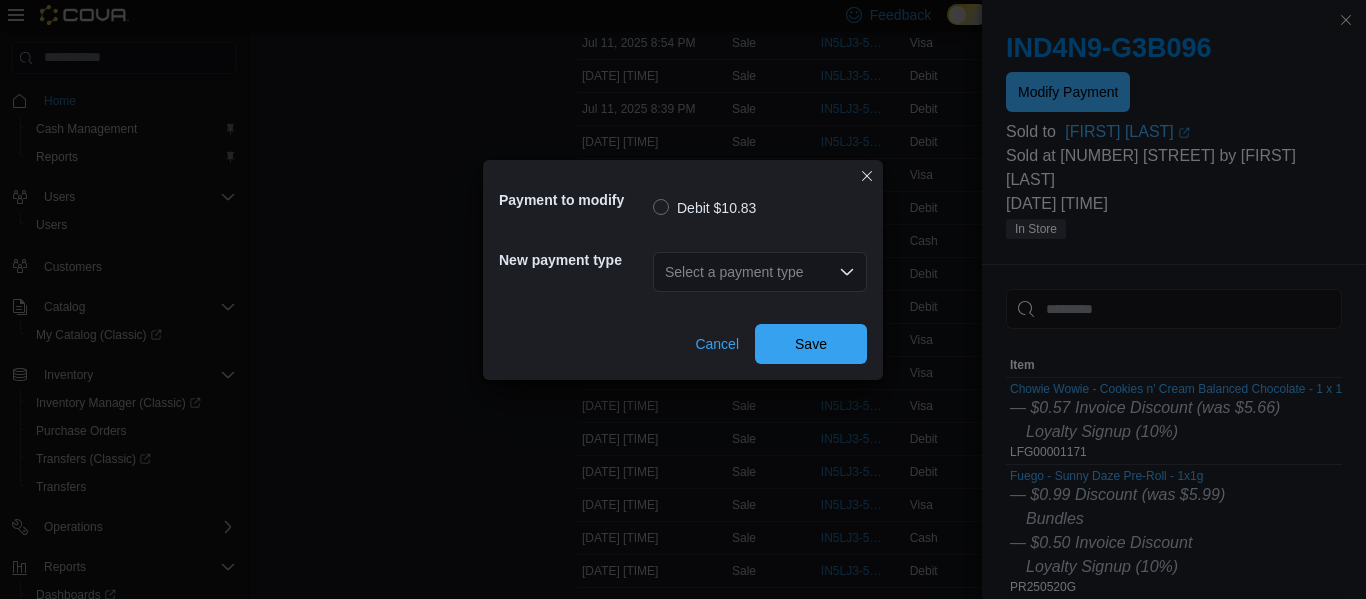 click on "Select a payment type" at bounding box center (760, 272) 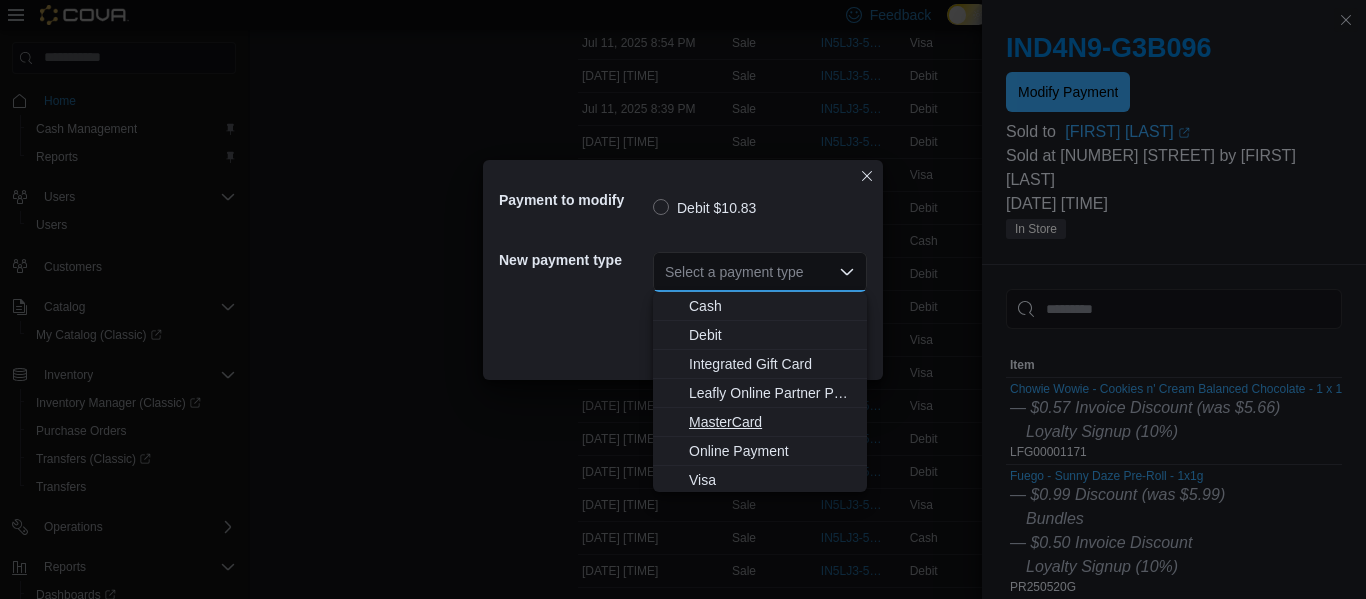 click on "MasterCard" at bounding box center (772, 422) 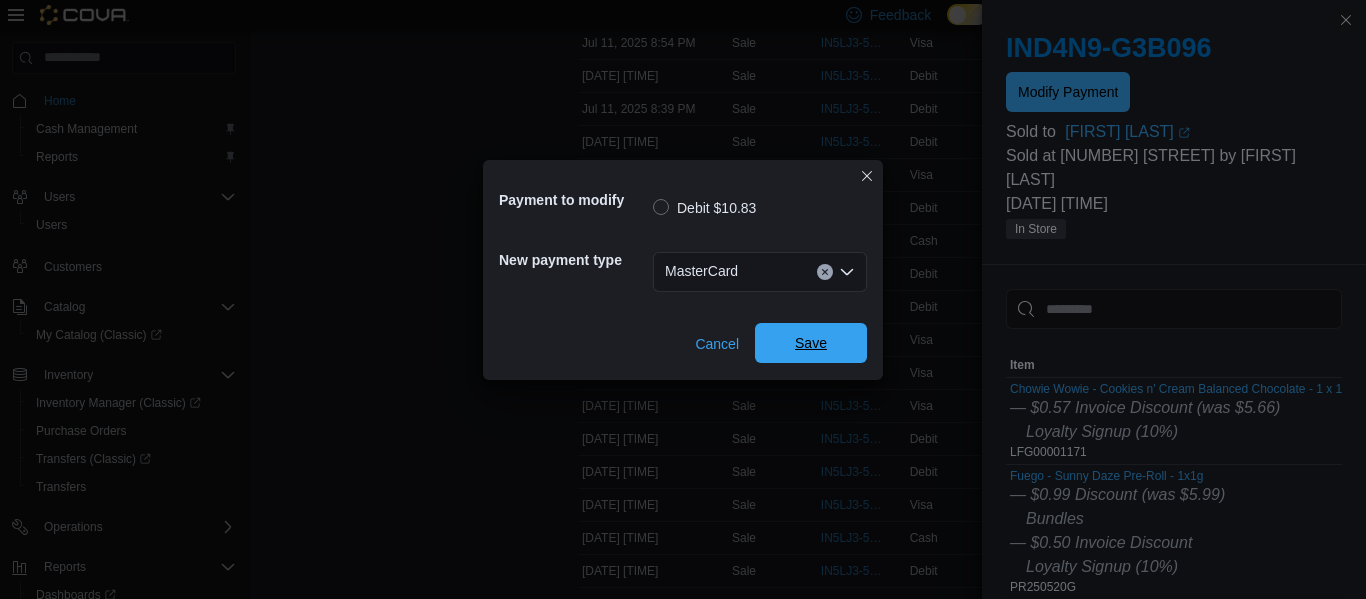 click on "Save" at bounding box center (811, 343) 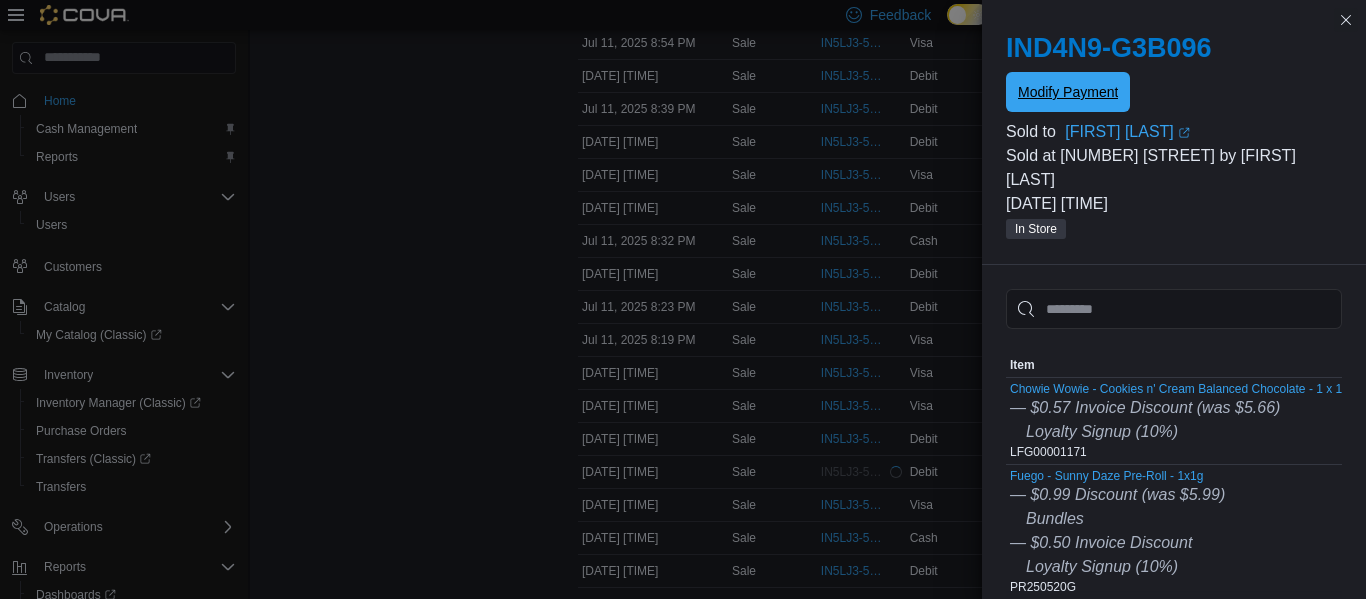 scroll, scrollTop: 0, scrollLeft: 0, axis: both 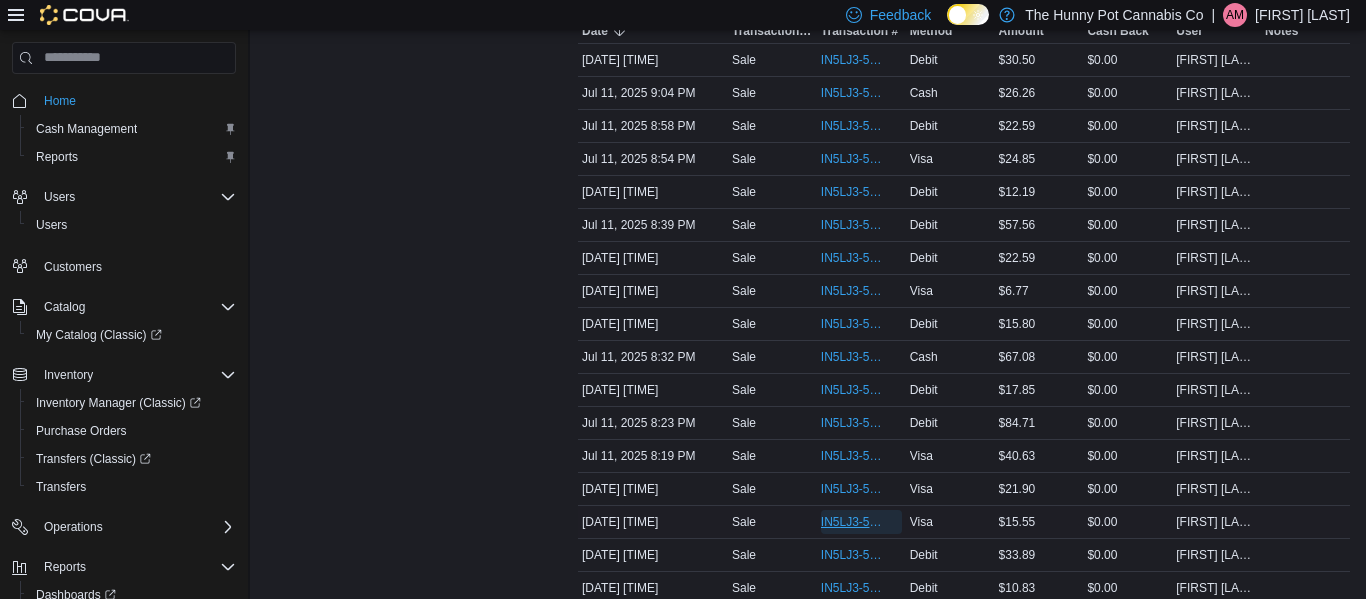 click on "IN5LJ3-5562874" at bounding box center [851, 522] 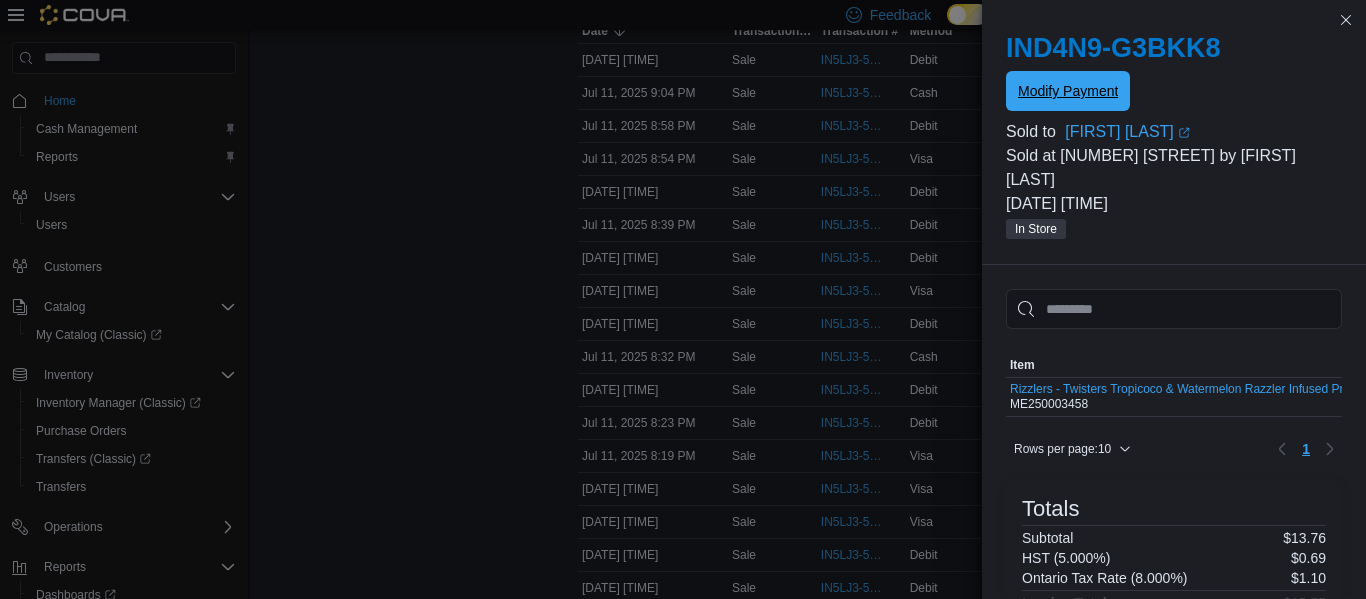 click on "Modify Payment" at bounding box center (1068, 91) 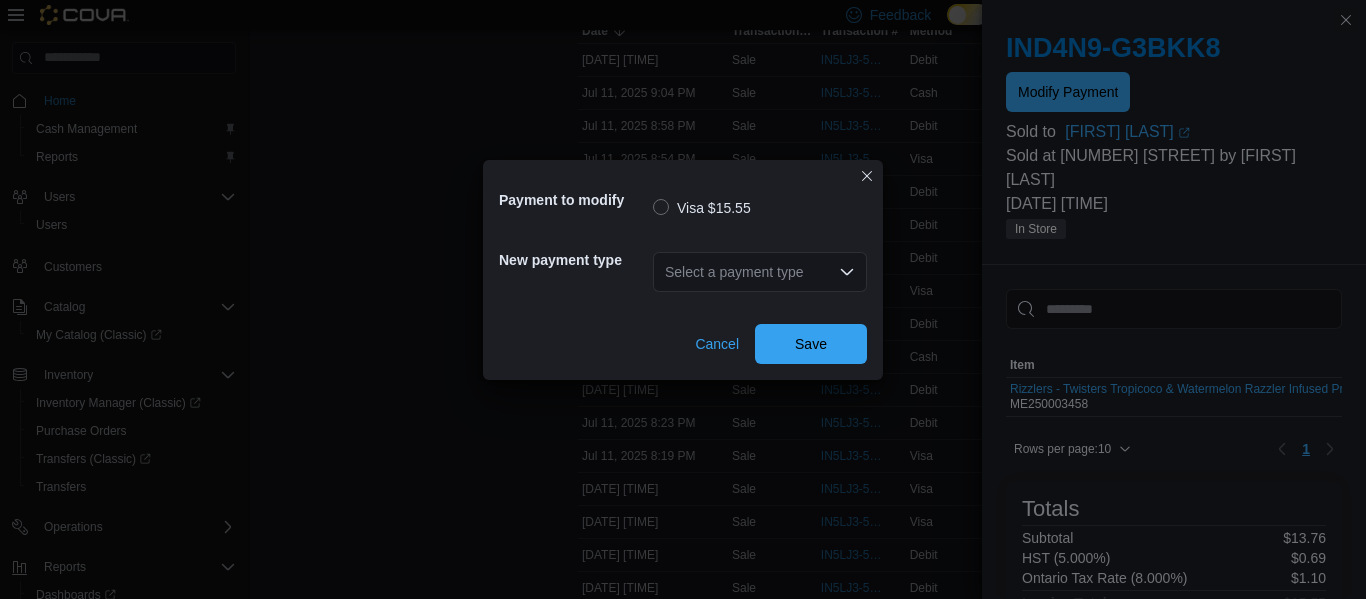 click on "Select a payment type" at bounding box center (760, 272) 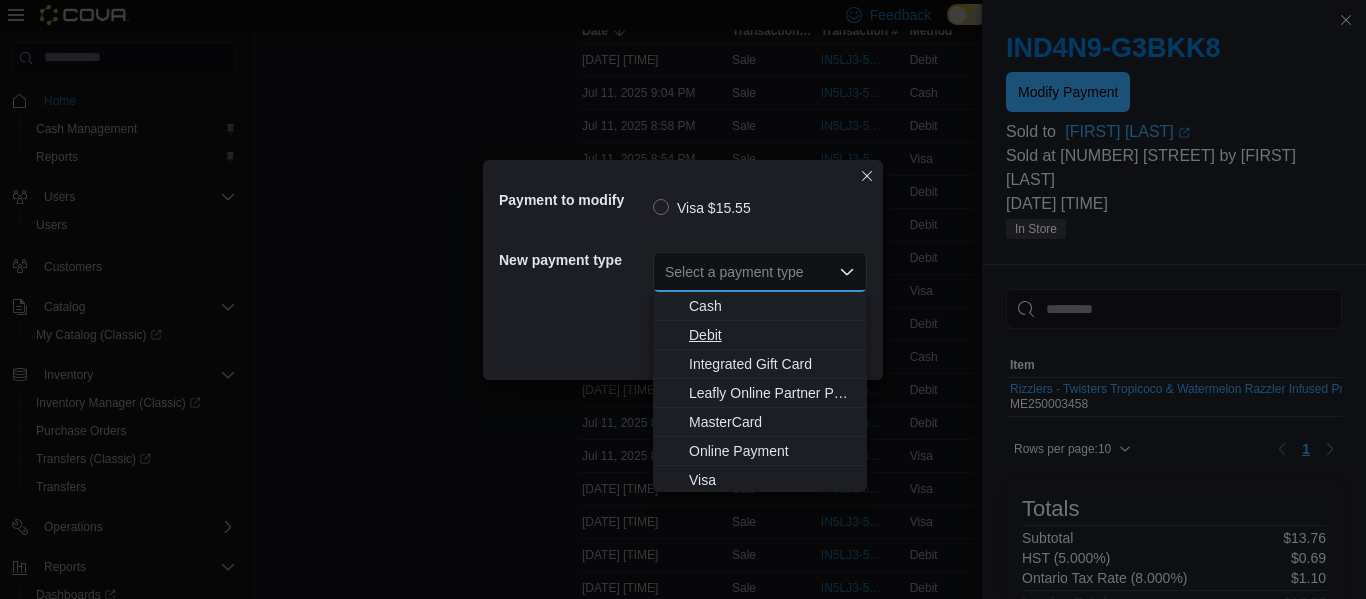 click on "Debit" at bounding box center (772, 335) 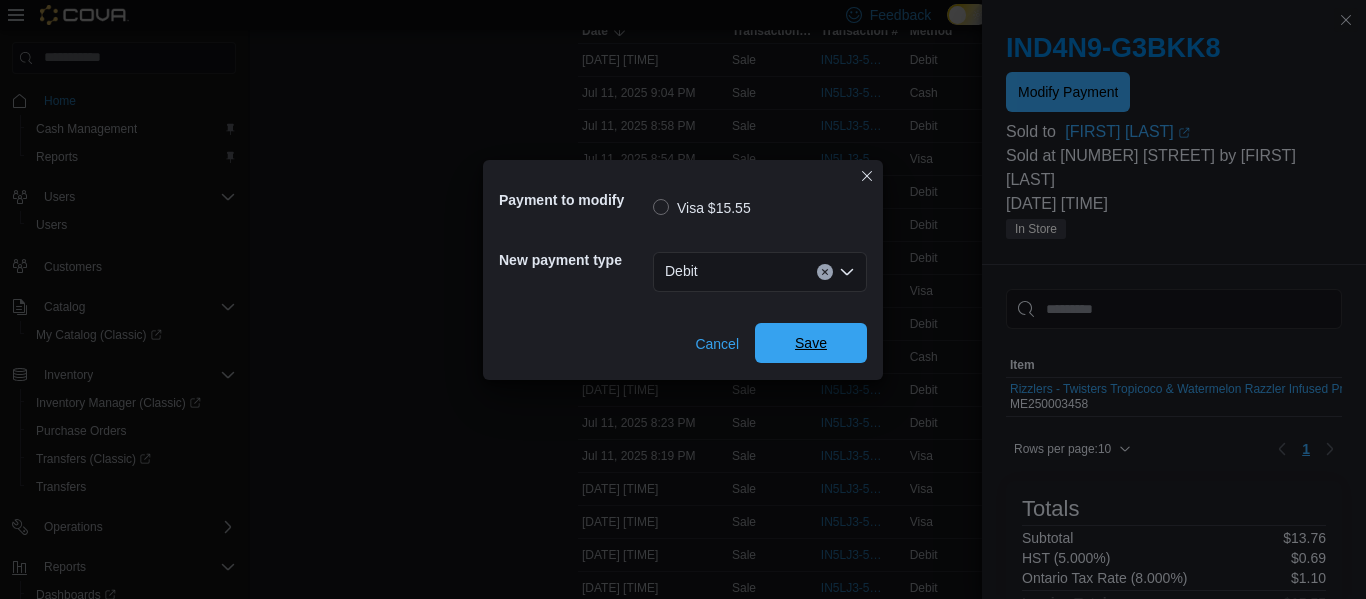 click on "Save" at bounding box center (811, 343) 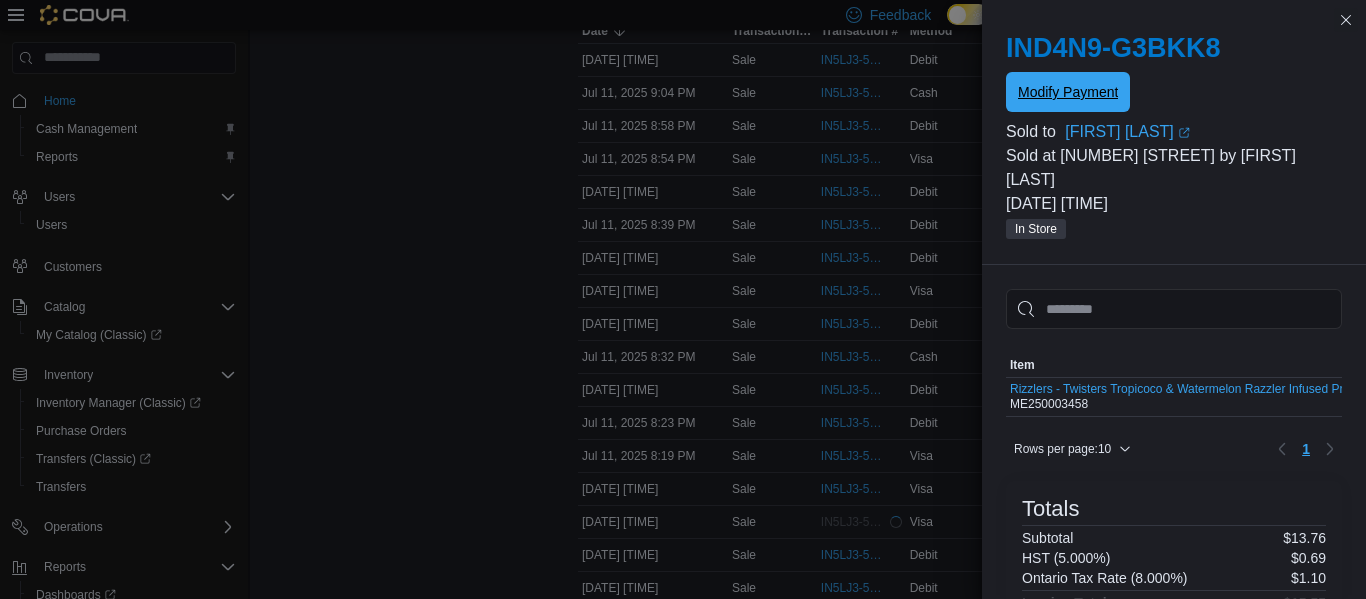 scroll, scrollTop: 0, scrollLeft: 0, axis: both 